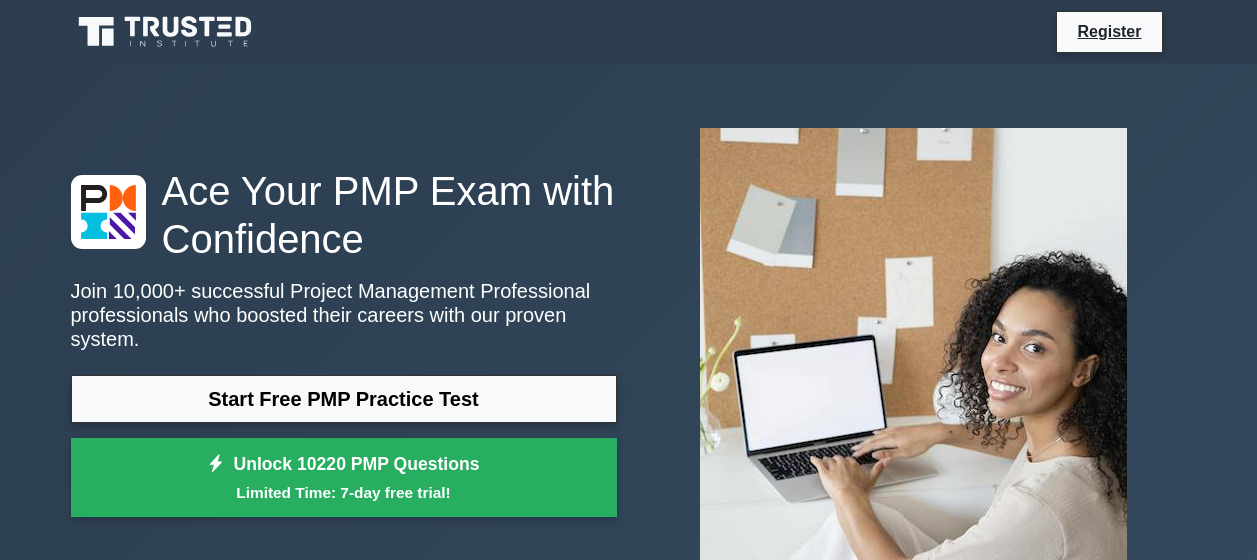 scroll, scrollTop: 0, scrollLeft: 0, axis: both 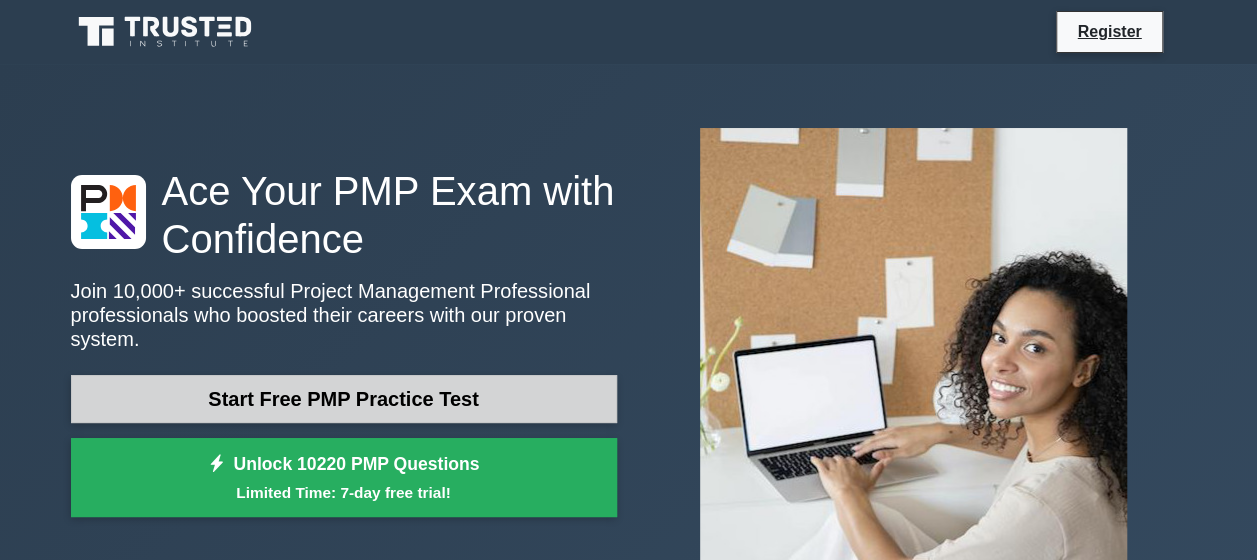 click on "Start Free PMP Practice Test" at bounding box center [344, 399] 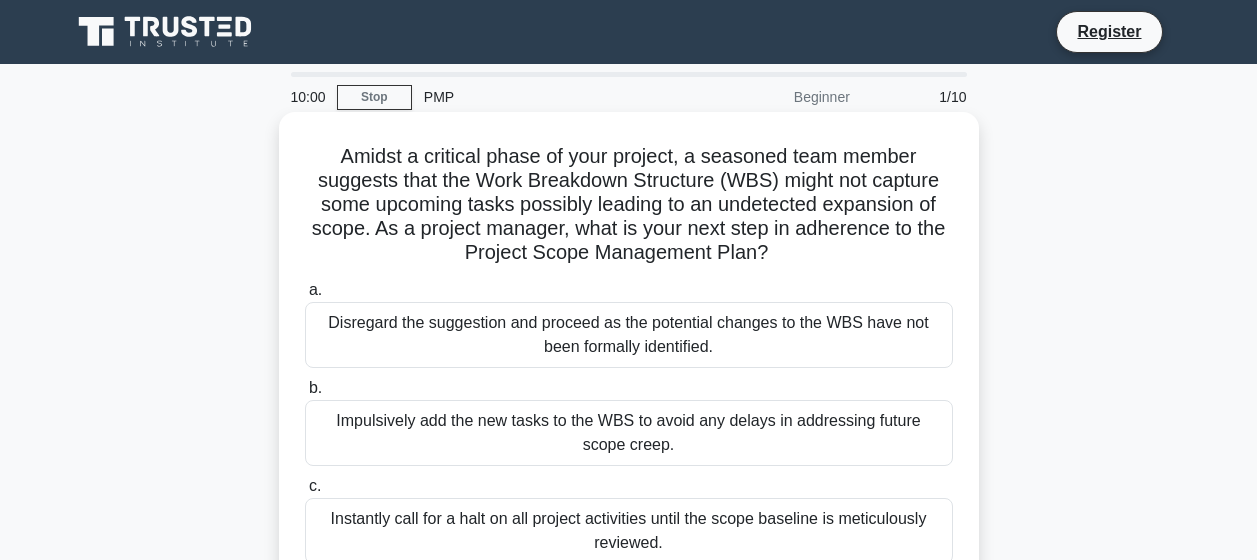 scroll, scrollTop: 0, scrollLeft: 0, axis: both 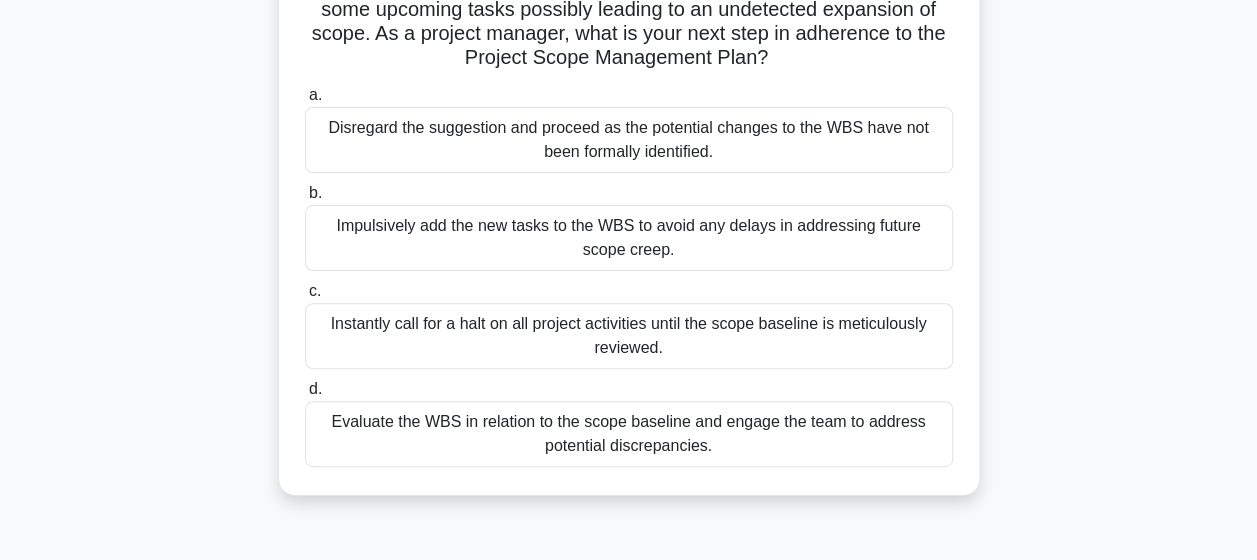 click on "Evaluate the WBS in relation to the scope baseline and engage the team to address potential discrepancies." at bounding box center [629, 434] 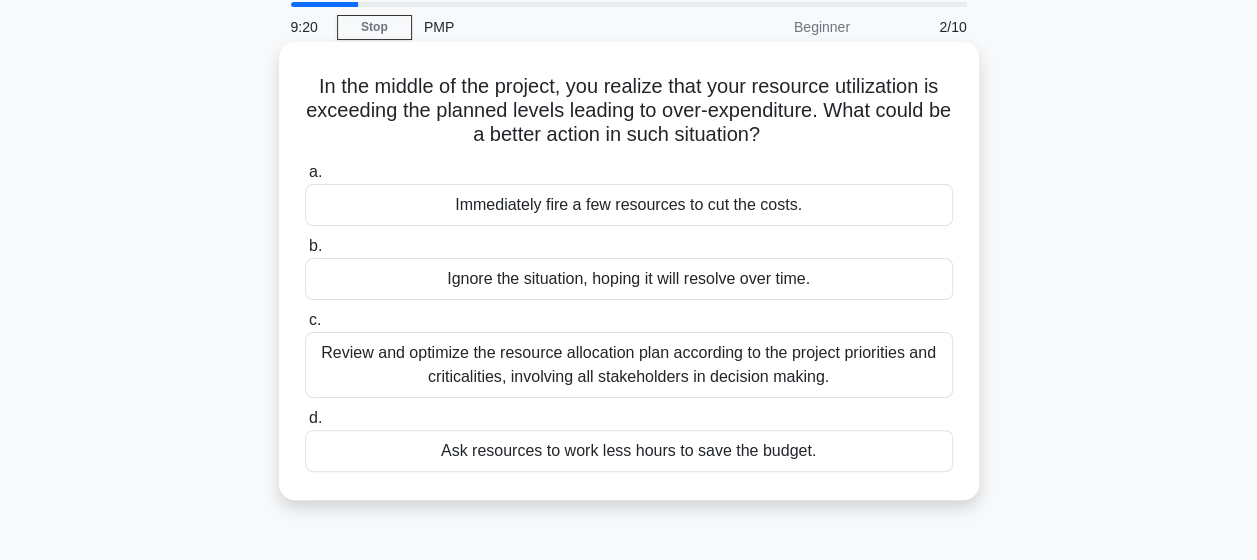 scroll, scrollTop: 100, scrollLeft: 0, axis: vertical 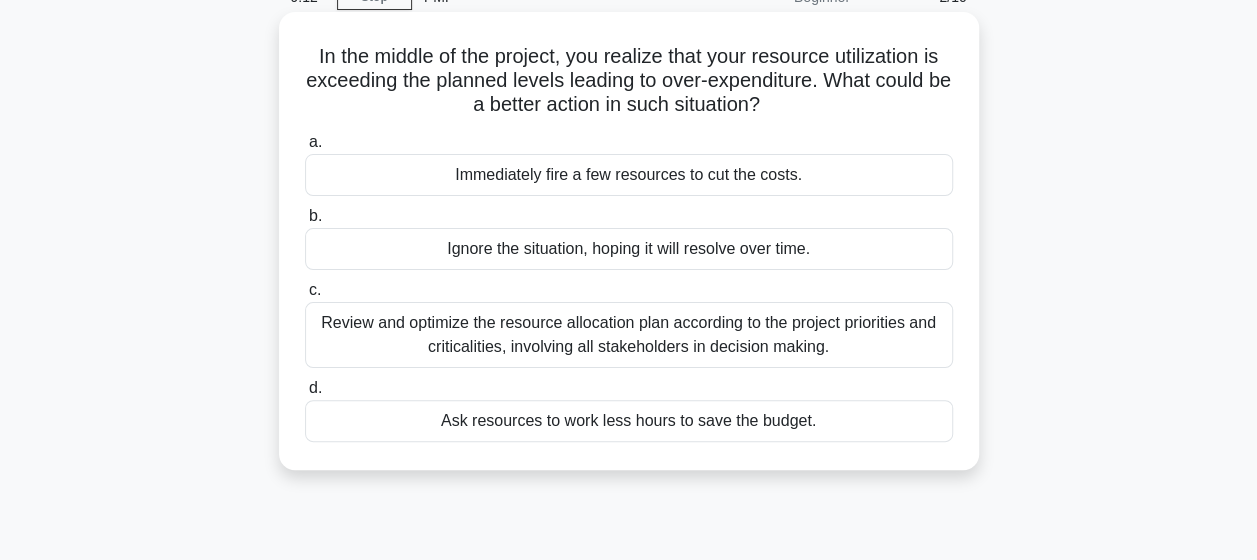 click on "Review and optimize the resource allocation plan according to the project priorities and criticalities, involving all stakeholders in decision making." at bounding box center [629, 335] 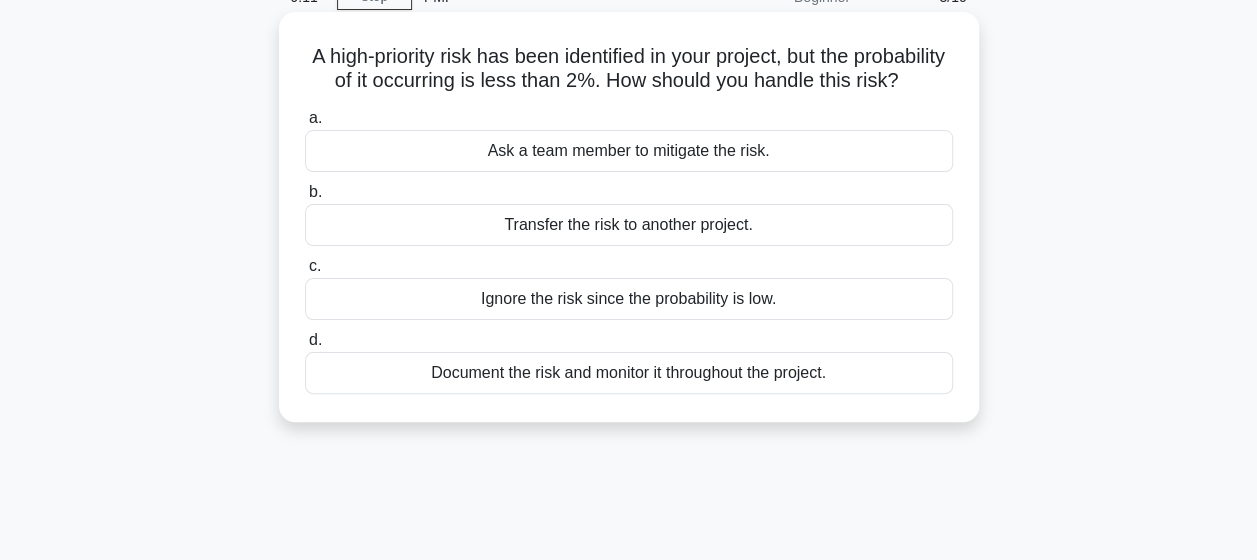 scroll, scrollTop: 0, scrollLeft: 0, axis: both 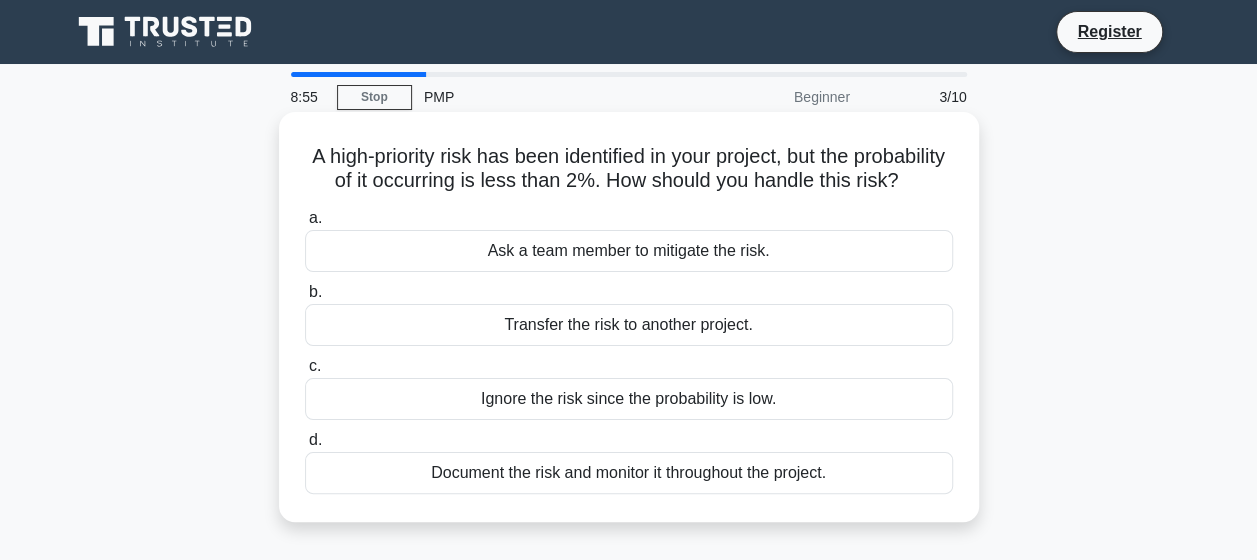 click on "Document the risk and monitor it throughout the project." at bounding box center (629, 473) 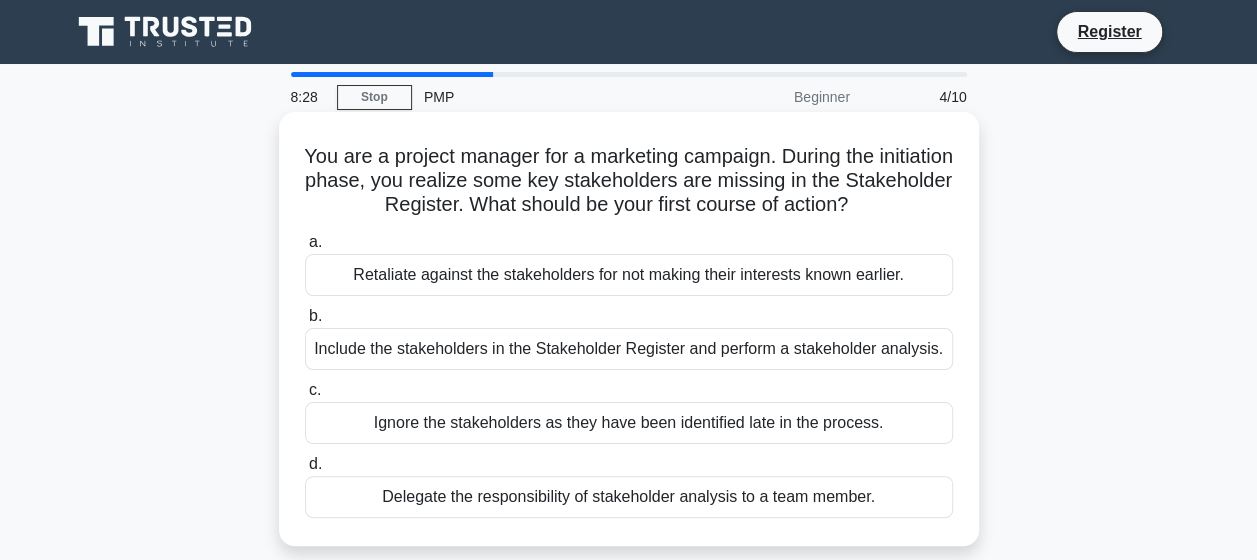 click on "Include the stakeholders in the Stakeholder Register and perform a stakeholder analysis." at bounding box center [629, 349] 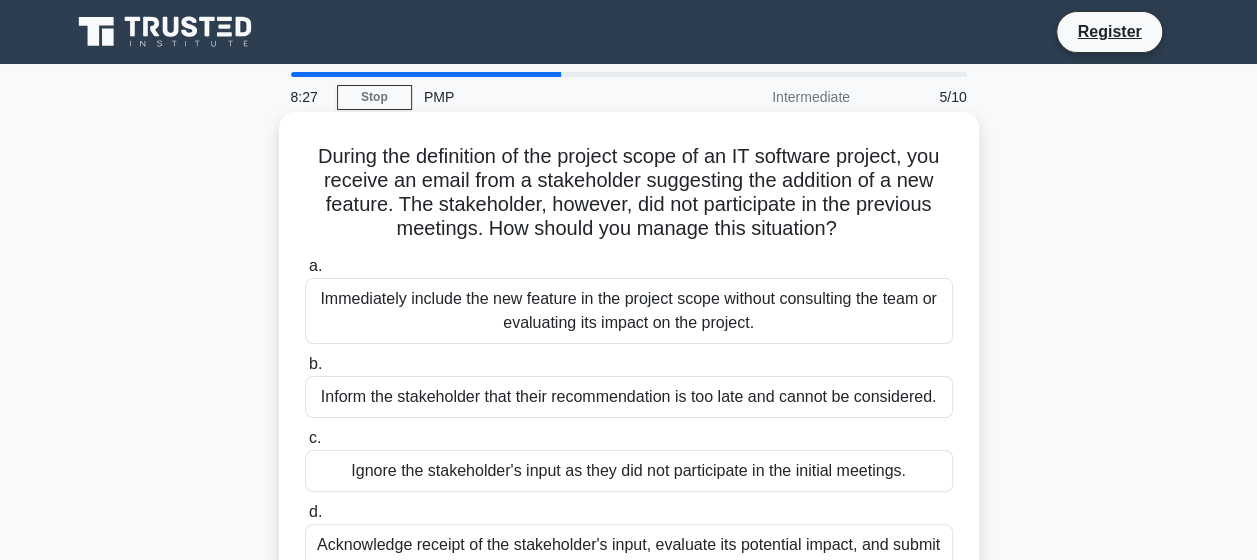 scroll, scrollTop: 100, scrollLeft: 0, axis: vertical 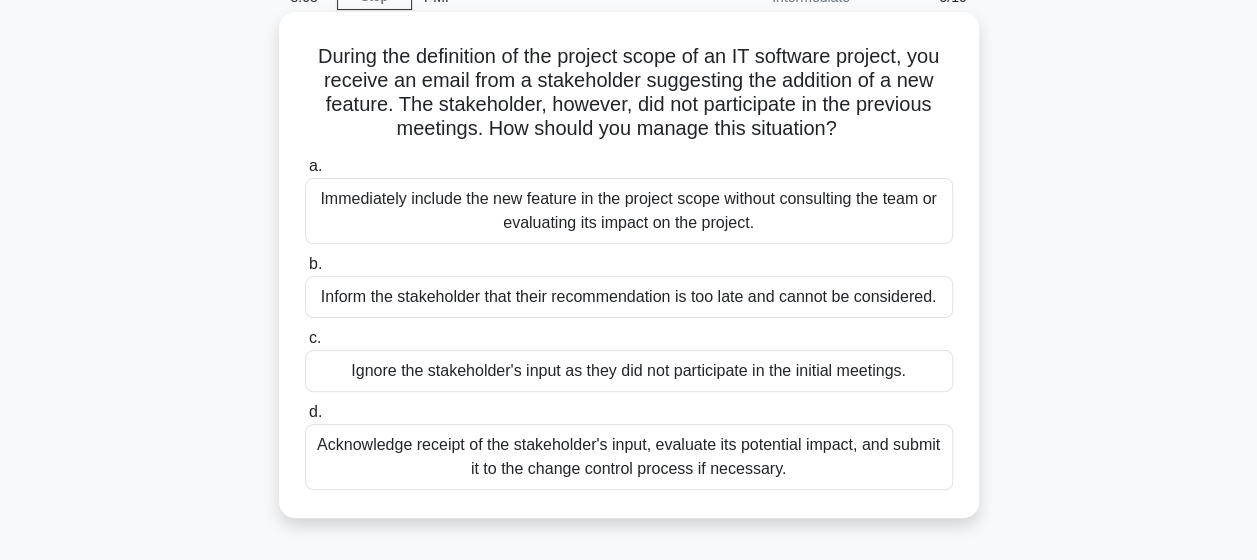 click on "Acknowledge receipt of the stakeholder's input, evaluate its potential impact, and submit it to the change control process if necessary." at bounding box center (629, 457) 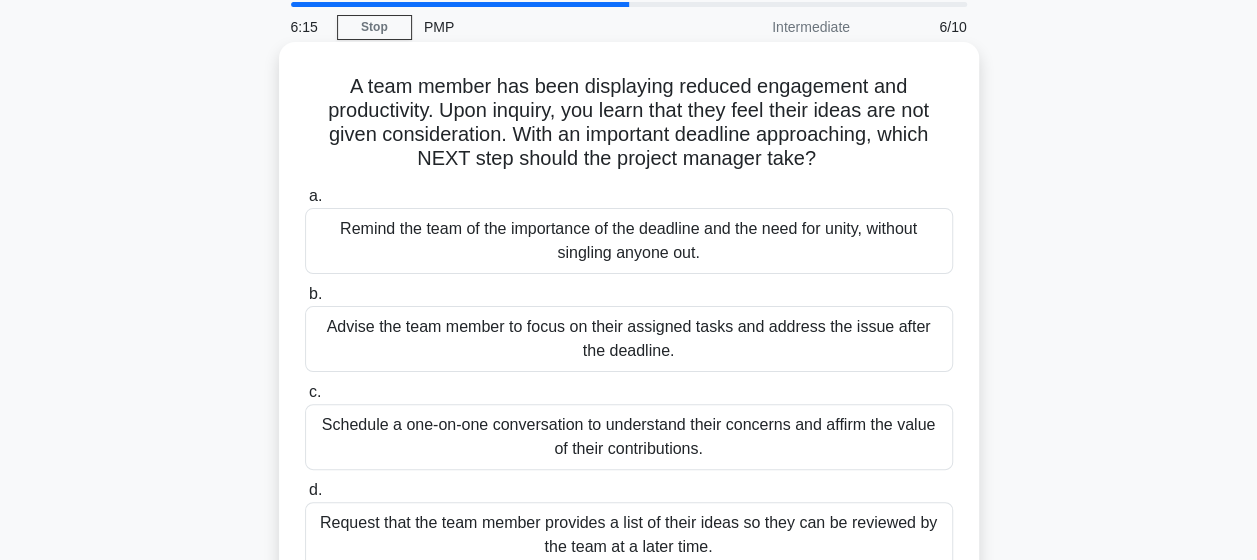 scroll, scrollTop: 100, scrollLeft: 0, axis: vertical 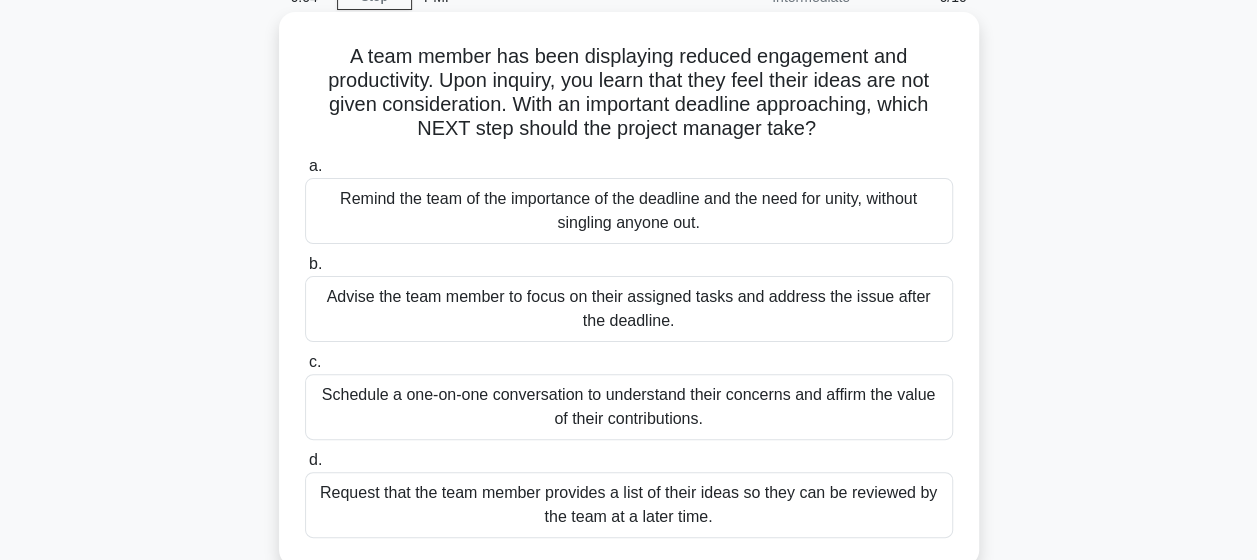 click on "Schedule a one-on-one conversation to understand their concerns and affirm the value of their contributions." at bounding box center (629, 407) 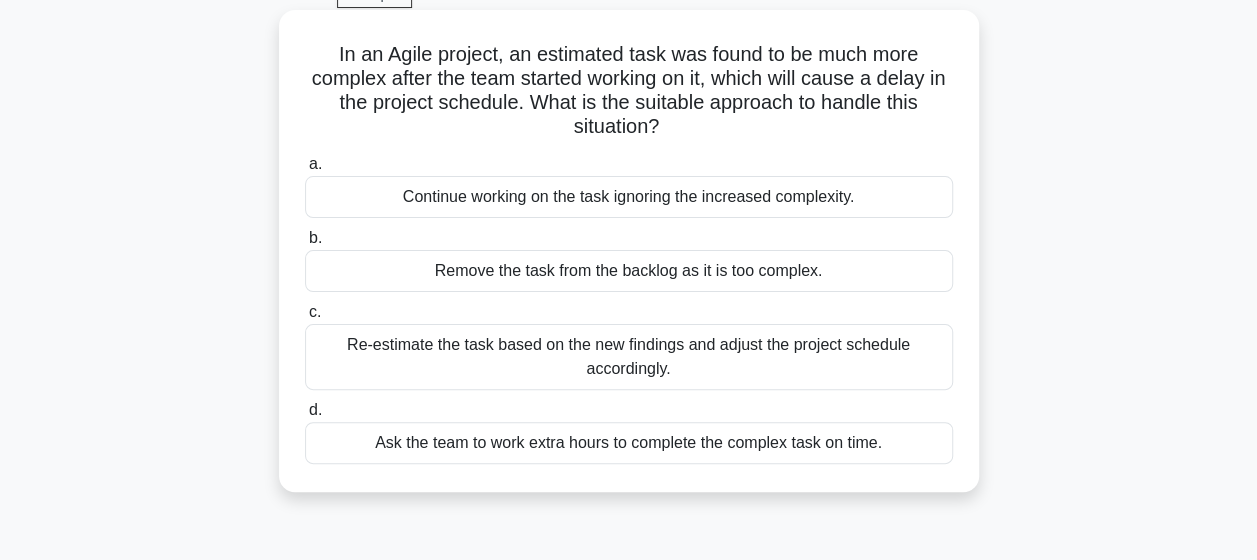 scroll, scrollTop: 200, scrollLeft: 0, axis: vertical 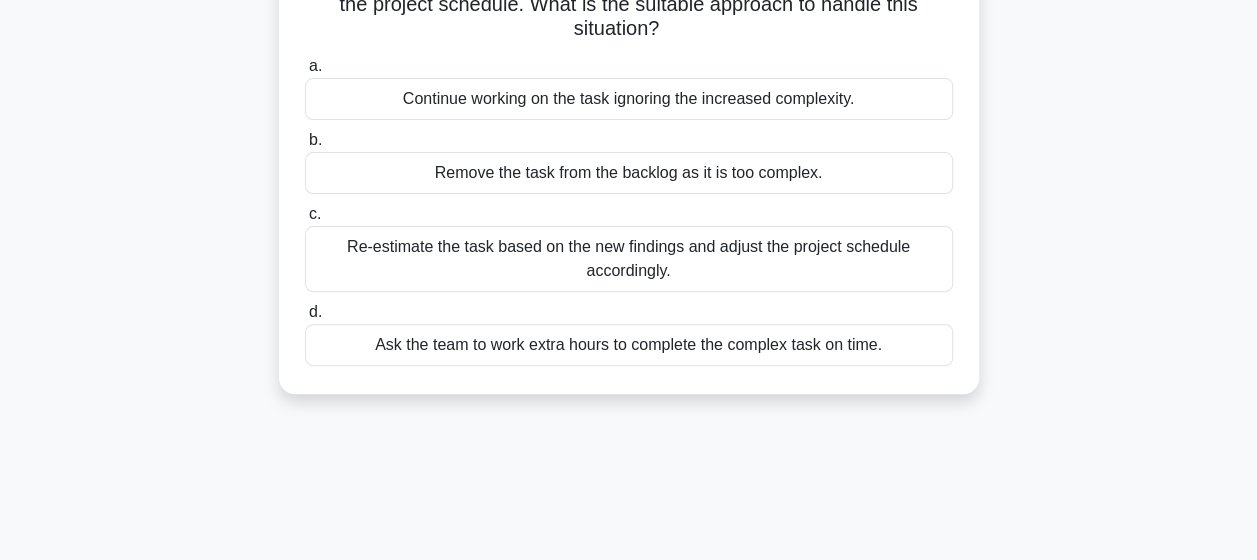 click on "Re-estimate the task based on the new findings and adjust the project schedule accordingly." at bounding box center [629, 259] 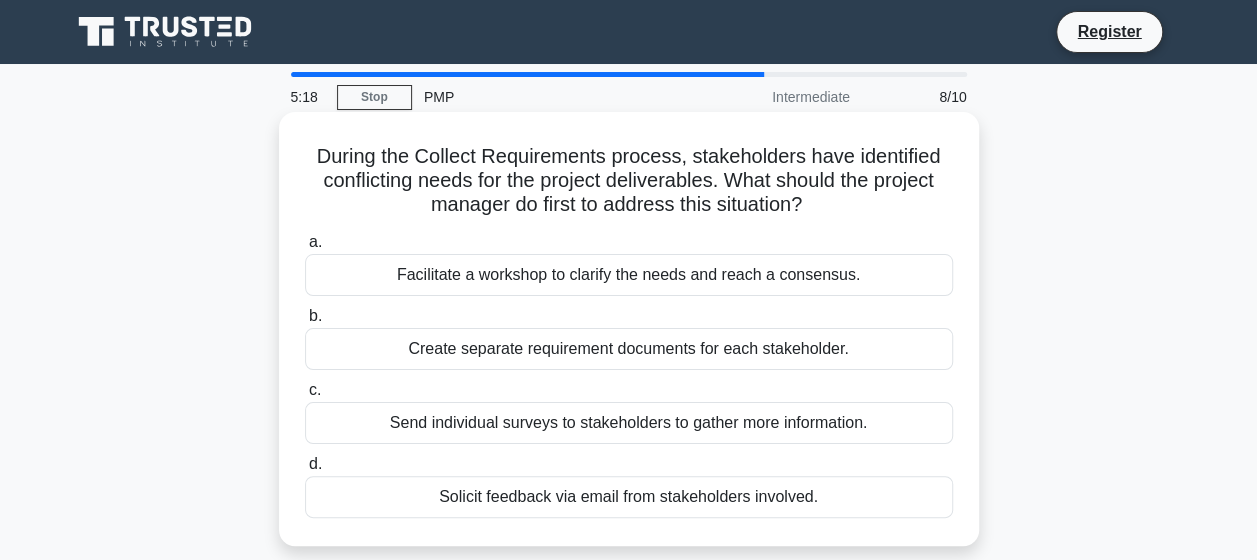 scroll, scrollTop: 0, scrollLeft: 0, axis: both 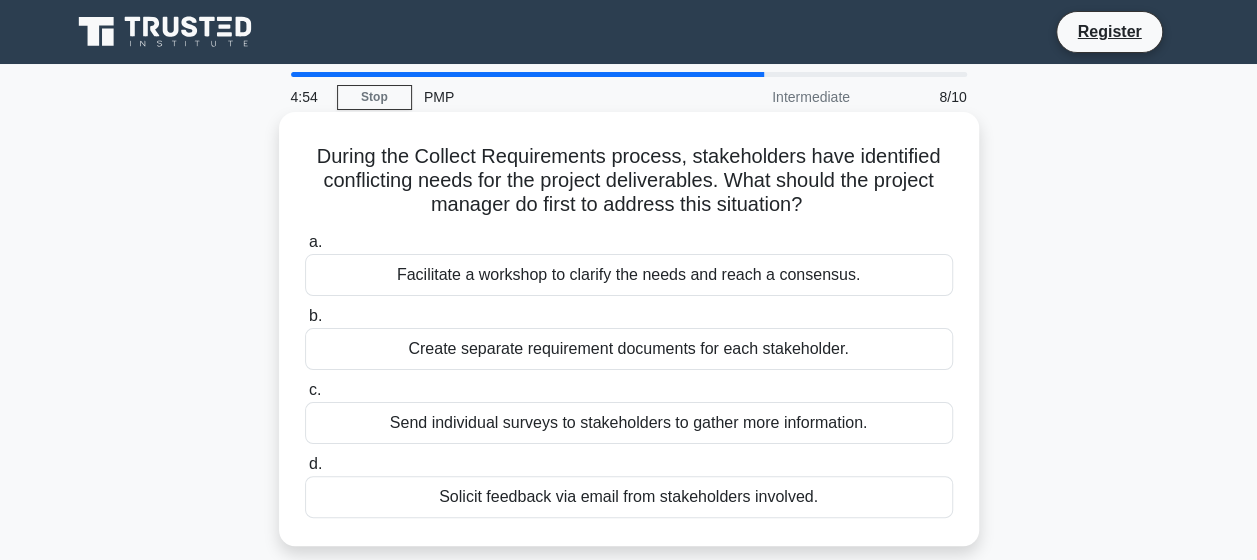 click on "Facilitate a workshop to clarify the needs and reach a consensus." at bounding box center [629, 275] 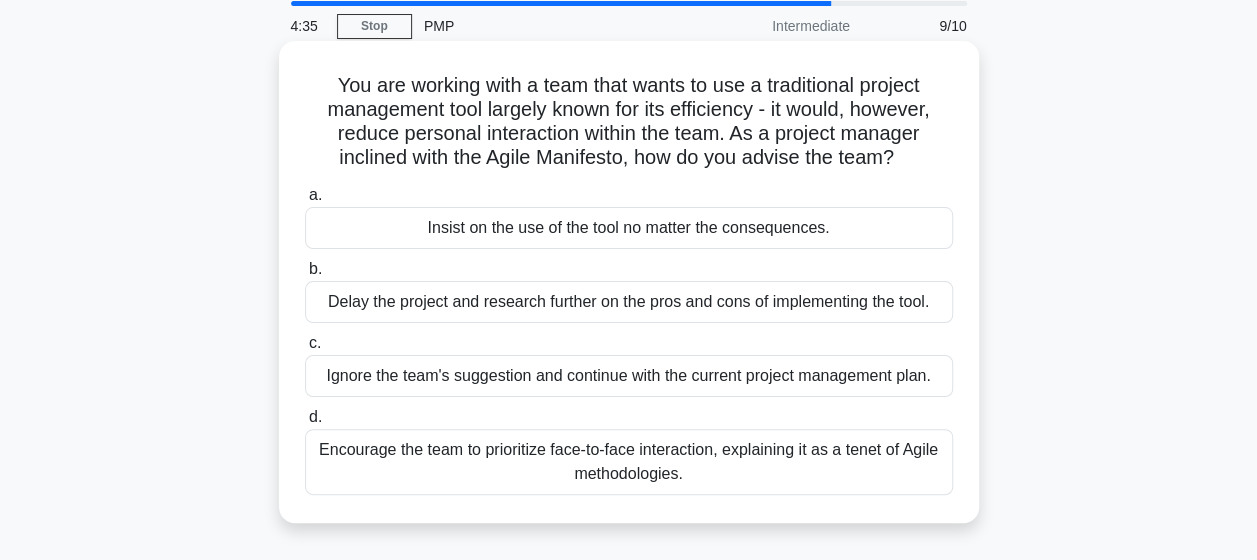 scroll, scrollTop: 100, scrollLeft: 0, axis: vertical 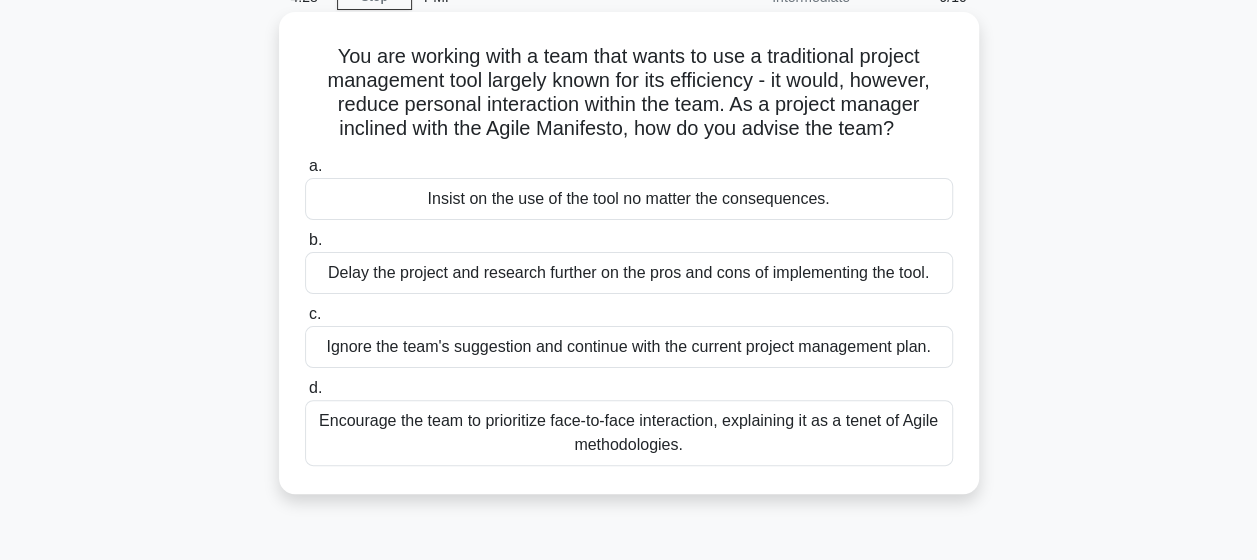 click on "Encourage the team to prioritize face-to-face interaction, explaining it as a tenet of Agile methodologies." at bounding box center (629, 433) 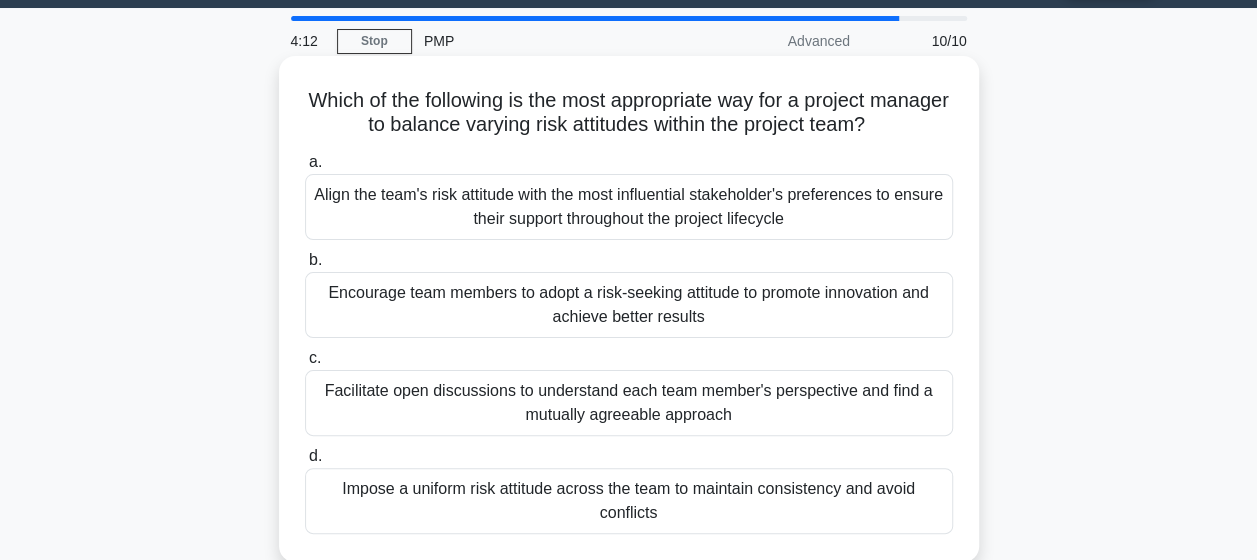 scroll, scrollTop: 100, scrollLeft: 0, axis: vertical 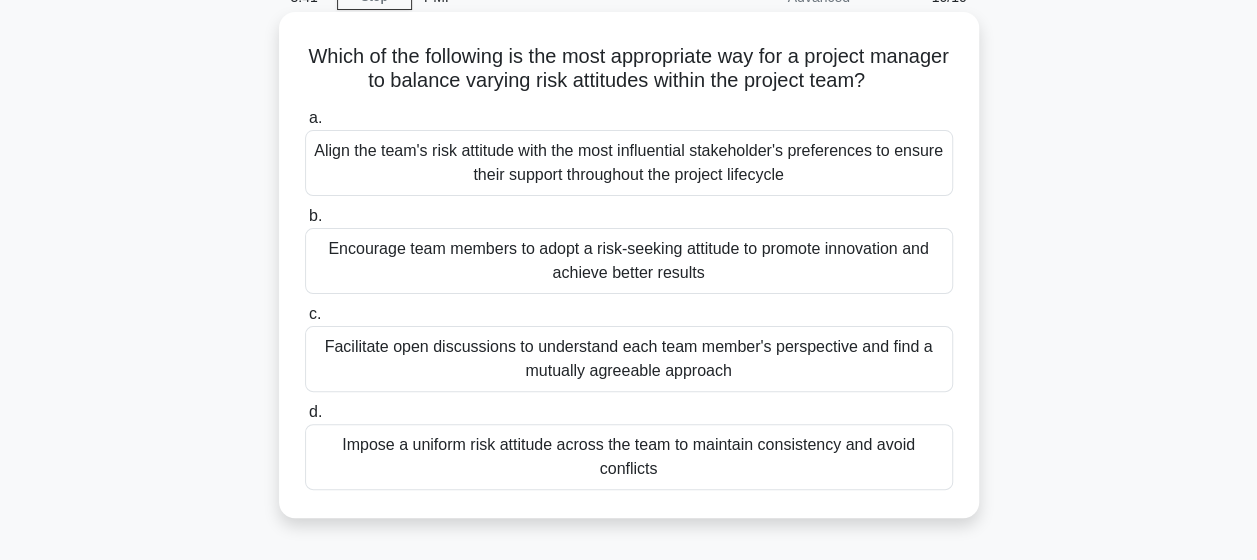 click on "Align the team's risk attitude with the most influential stakeholder's preferences to ensure their support throughout the project lifecycle" at bounding box center [629, 163] 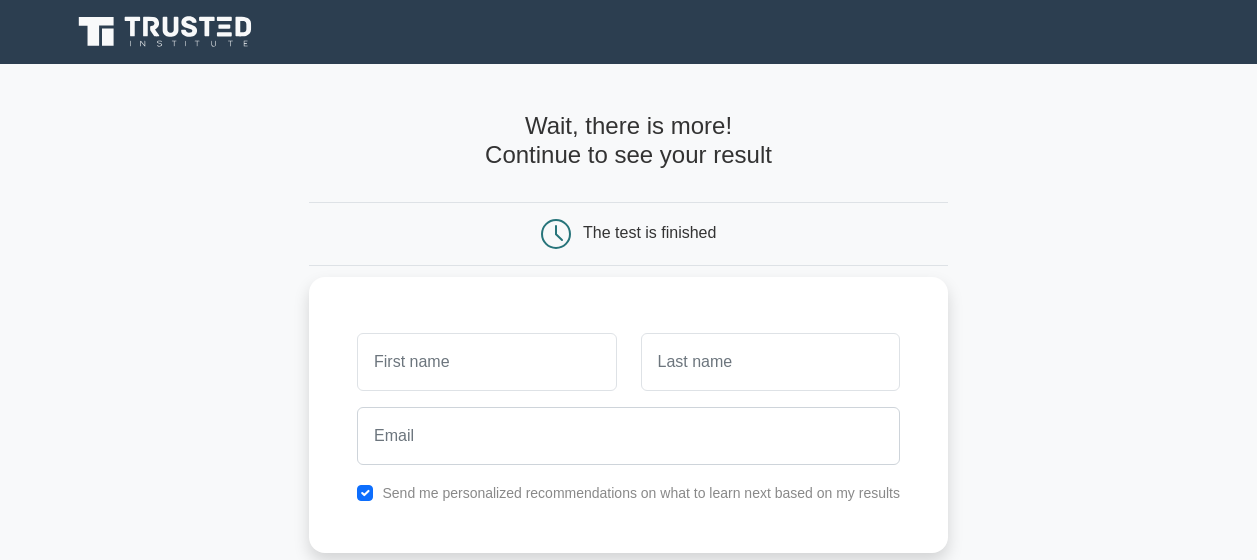 scroll, scrollTop: 0, scrollLeft: 0, axis: both 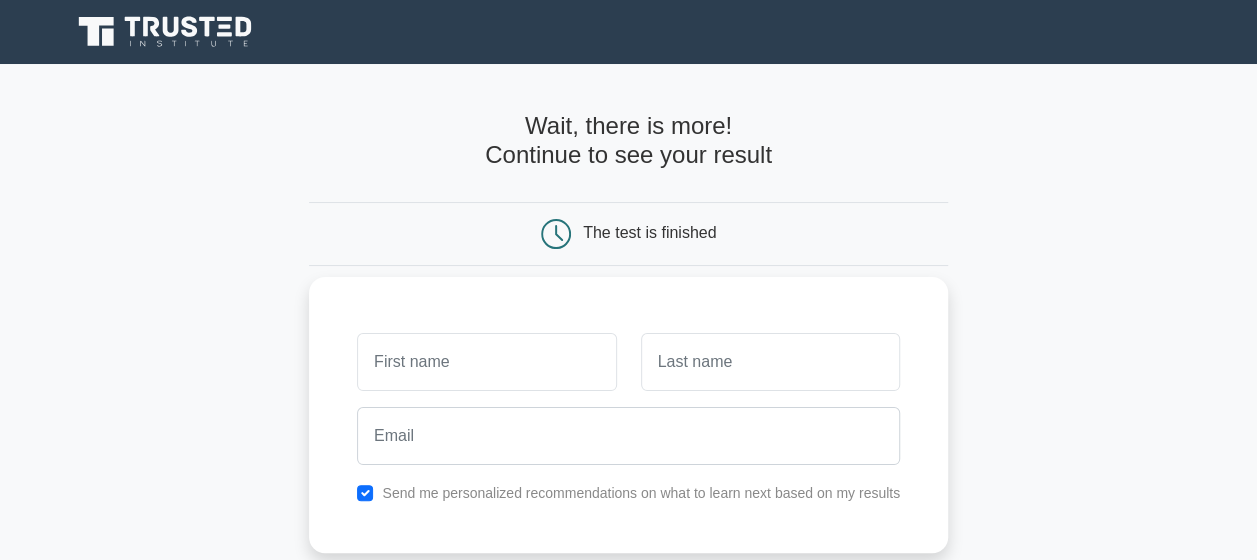 click at bounding box center [486, 362] 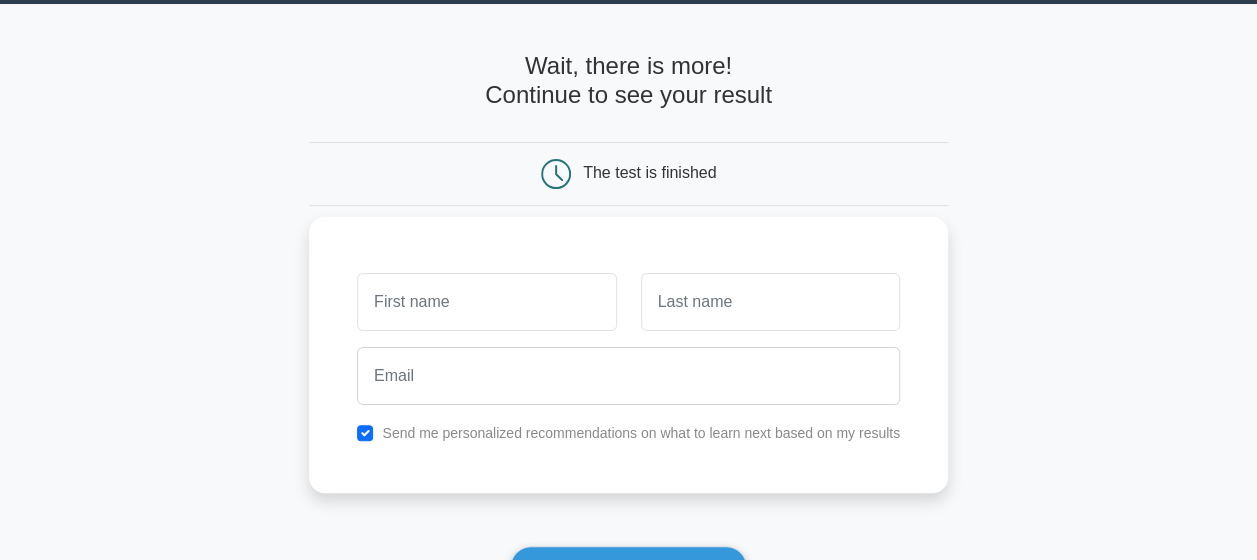 scroll, scrollTop: 100, scrollLeft: 0, axis: vertical 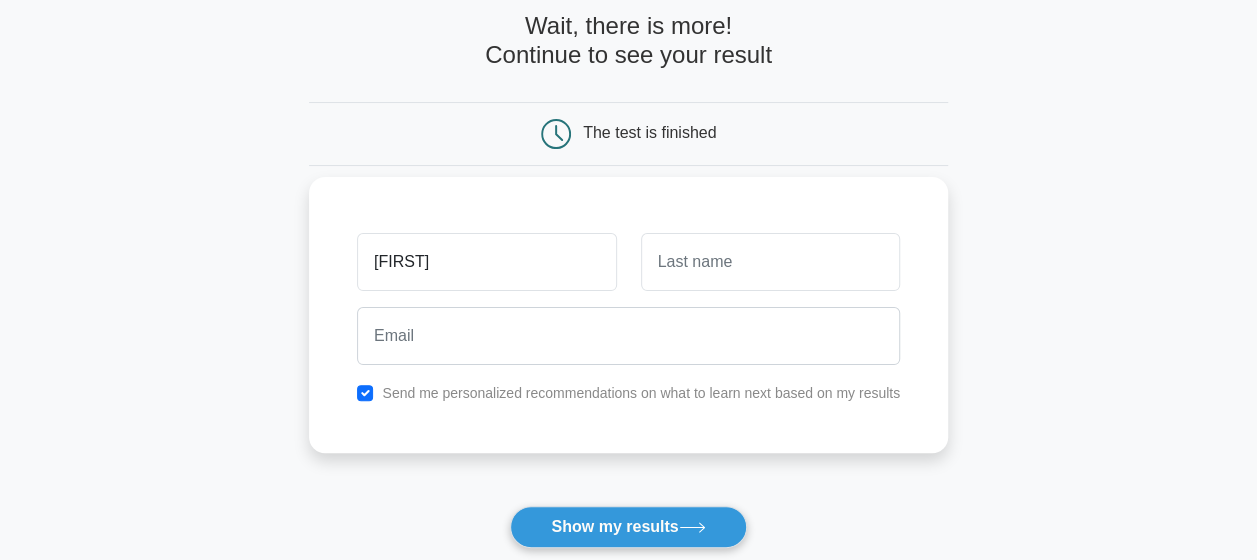 type on "[FIRST]" 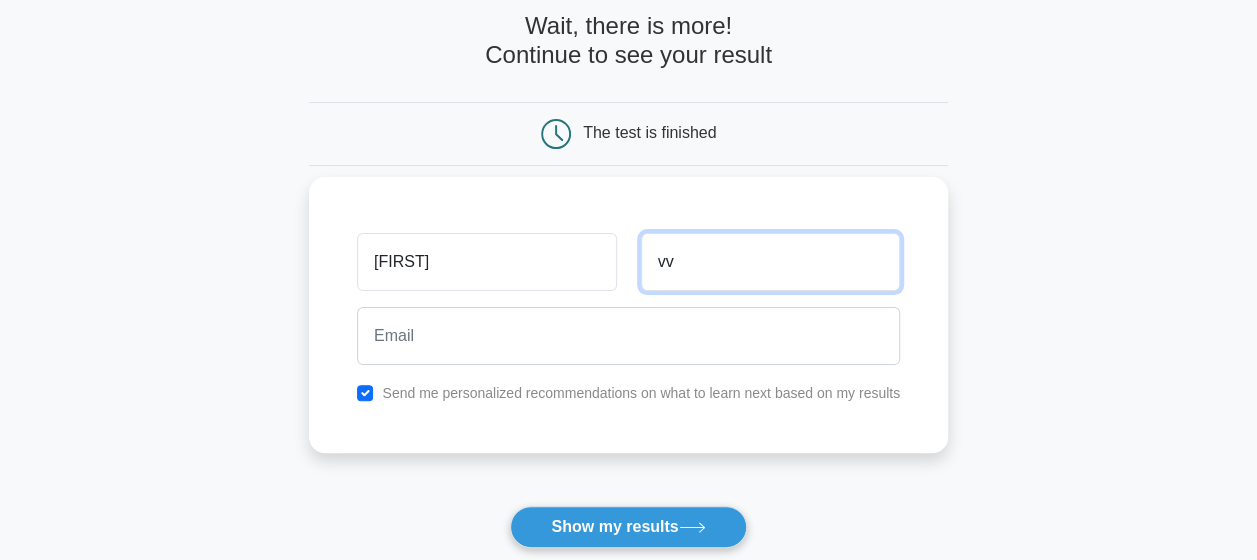 type on "v" 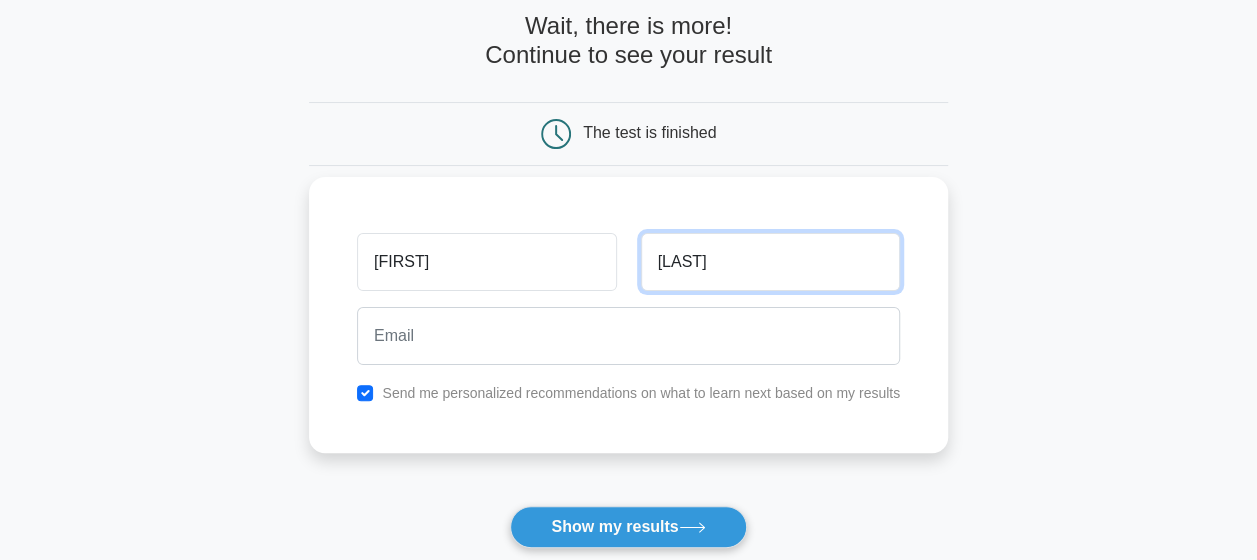 type on "[LAST]" 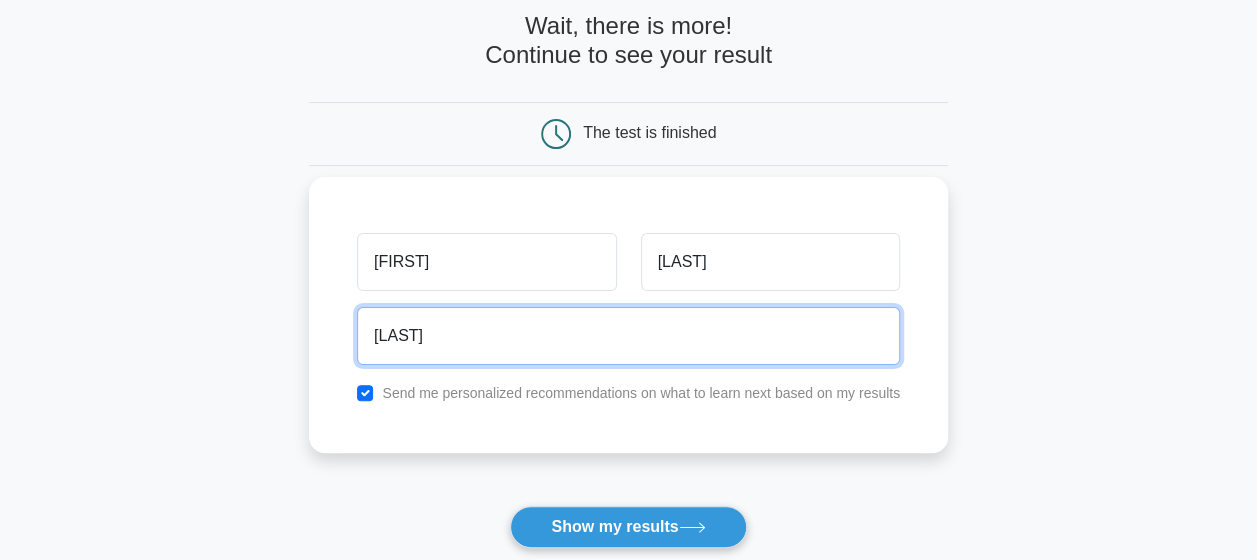 type on "[EMAIL]" 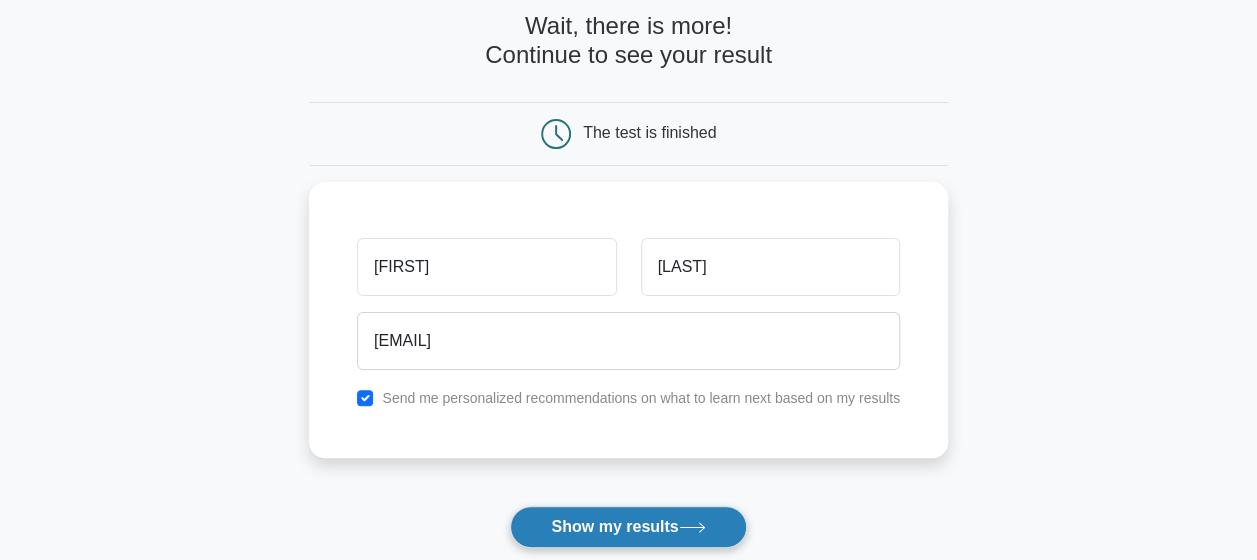 click on "Show my results" at bounding box center (628, 527) 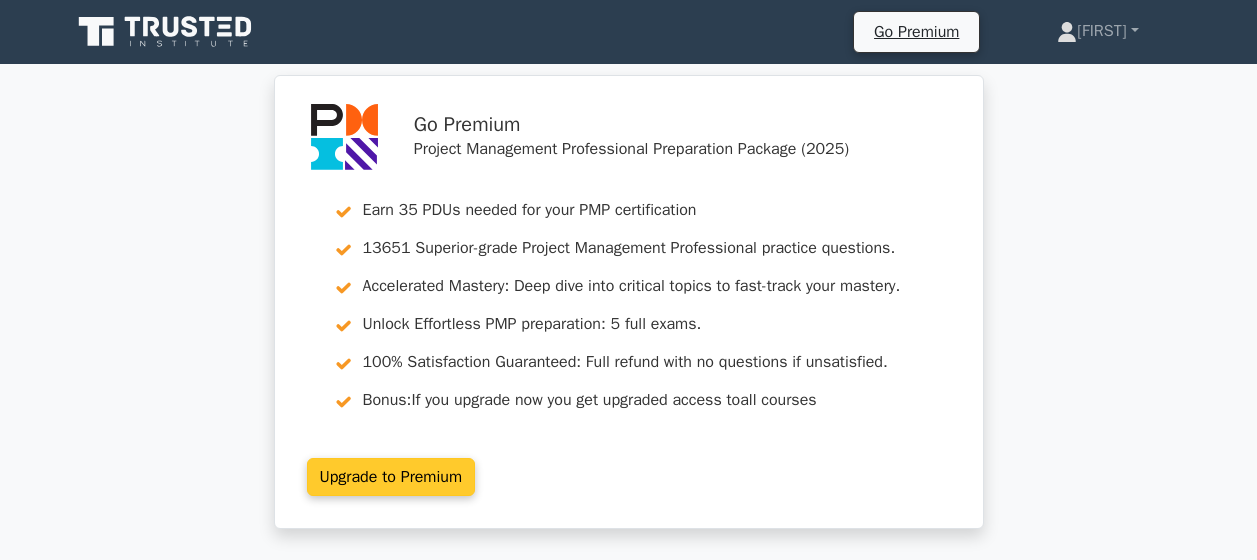 scroll, scrollTop: 0, scrollLeft: 0, axis: both 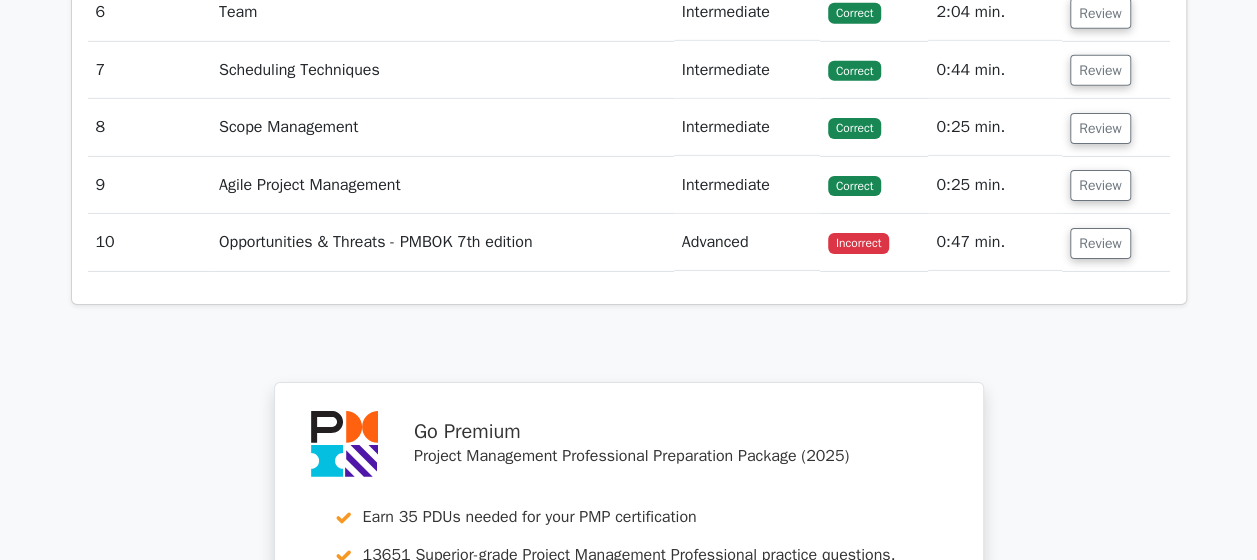 click on "Review" at bounding box center (1116, 242) 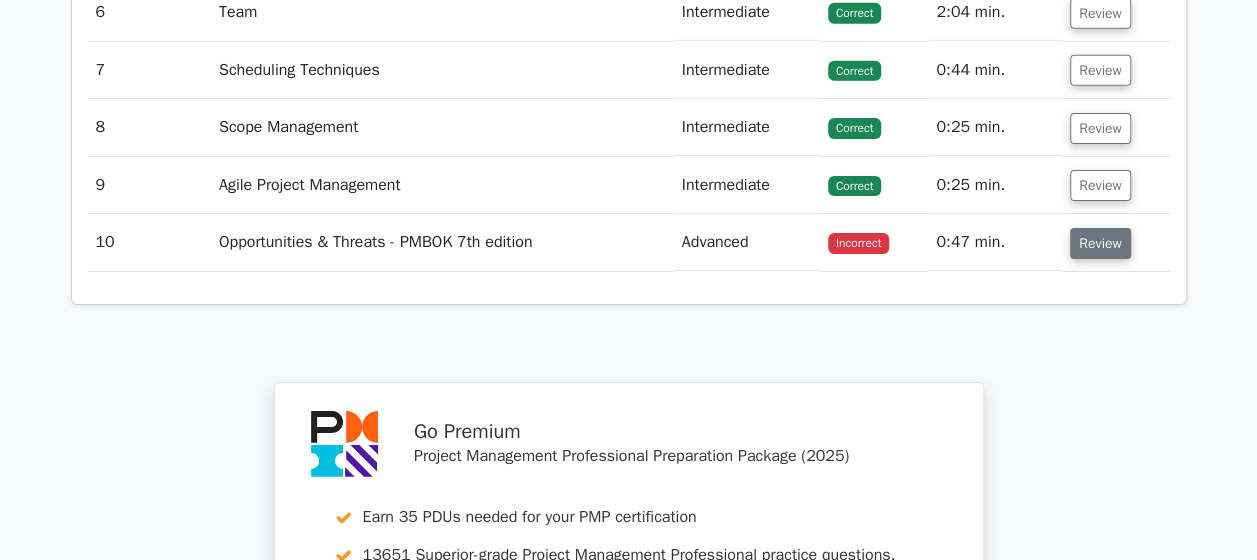 click on "Review" at bounding box center (1100, 243) 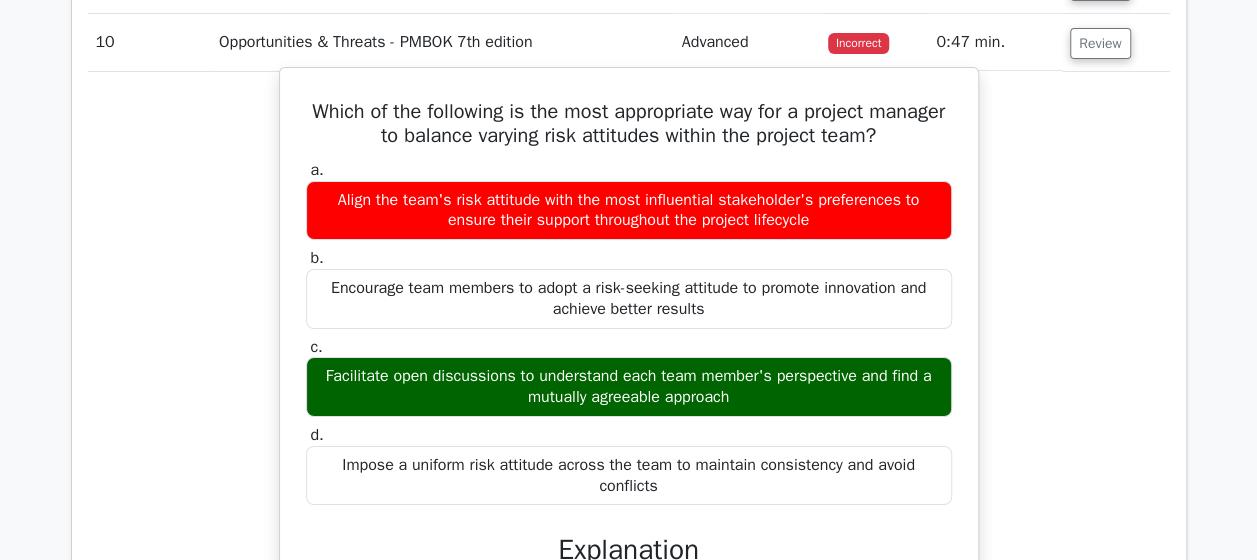 scroll, scrollTop: 3500, scrollLeft: 0, axis: vertical 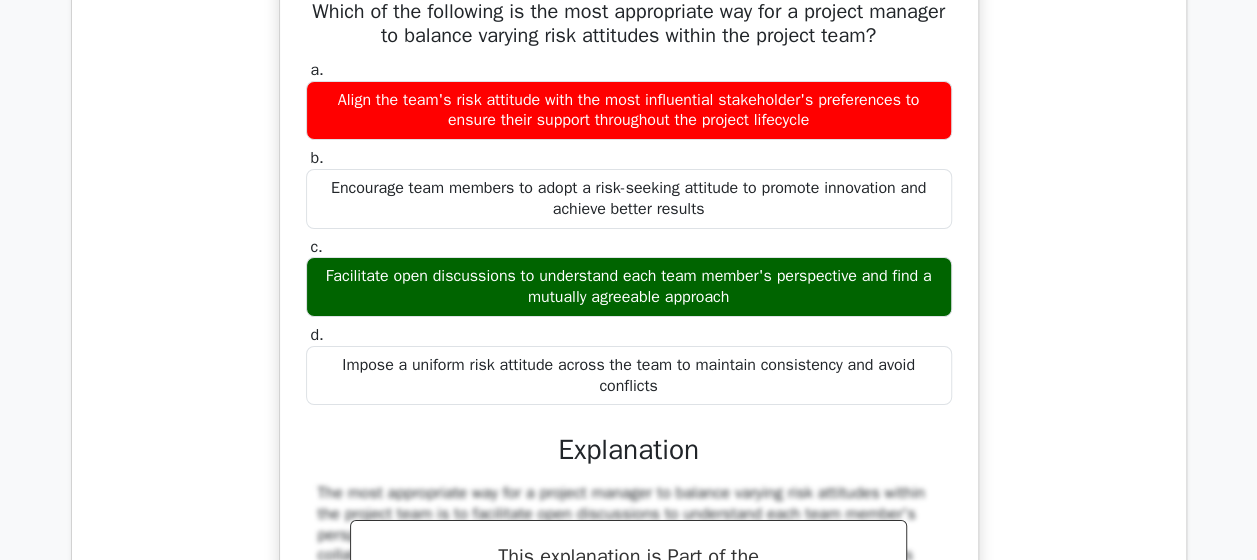 click on "Facilitate open discussions to understand each team member's perspective and find a mutually agreeable approach" at bounding box center [629, 287] 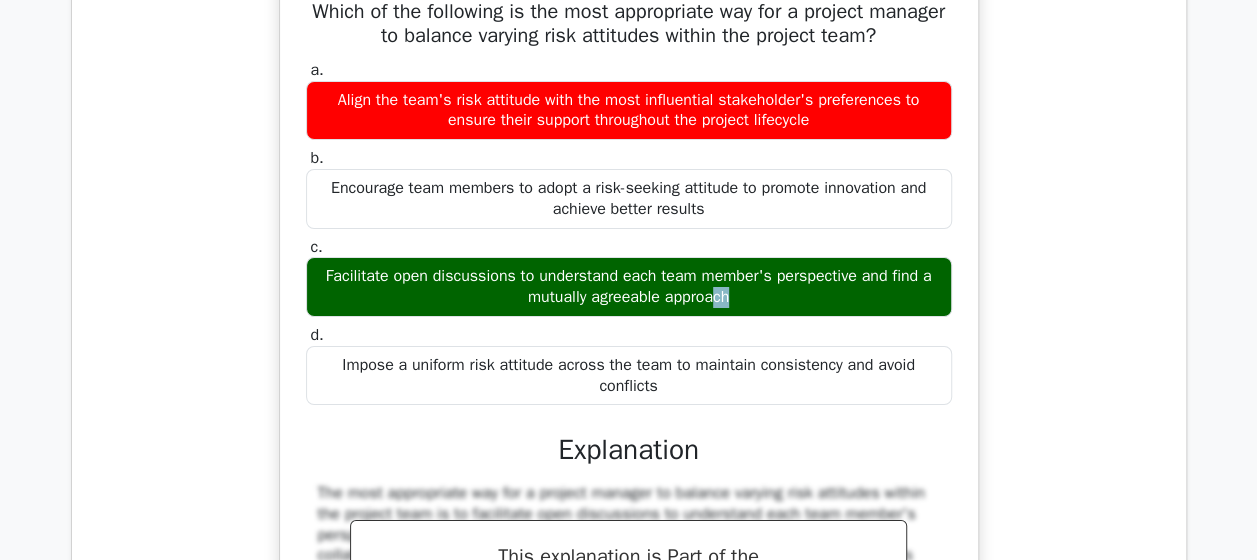 click on "Facilitate open discussions to understand each team member's perspective and find a mutually agreeable approach" at bounding box center (629, 287) 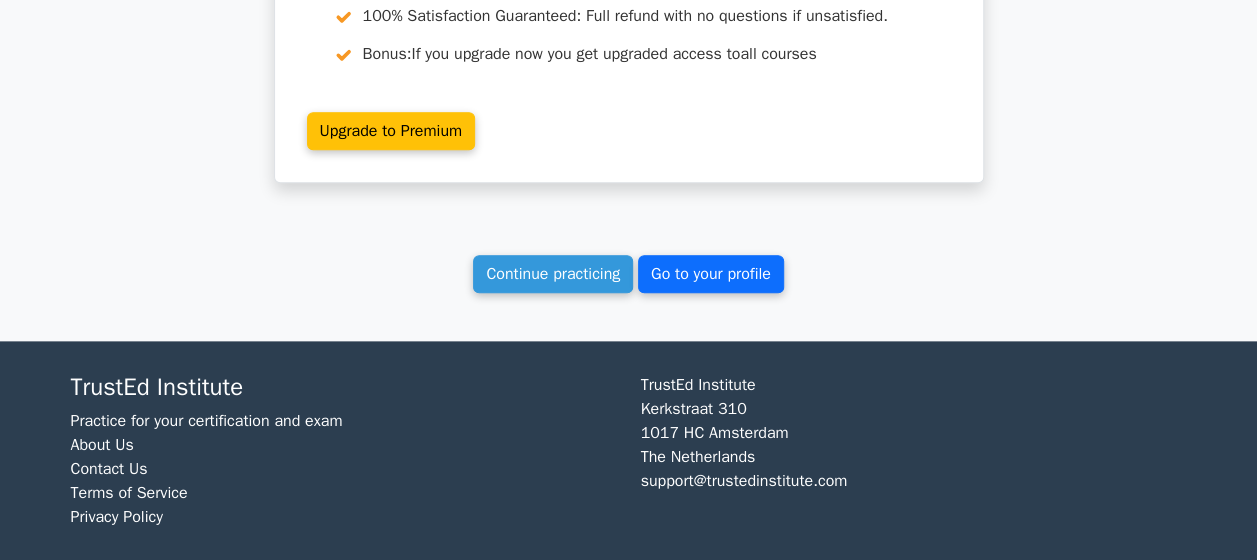 scroll, scrollTop: 4406, scrollLeft: 0, axis: vertical 